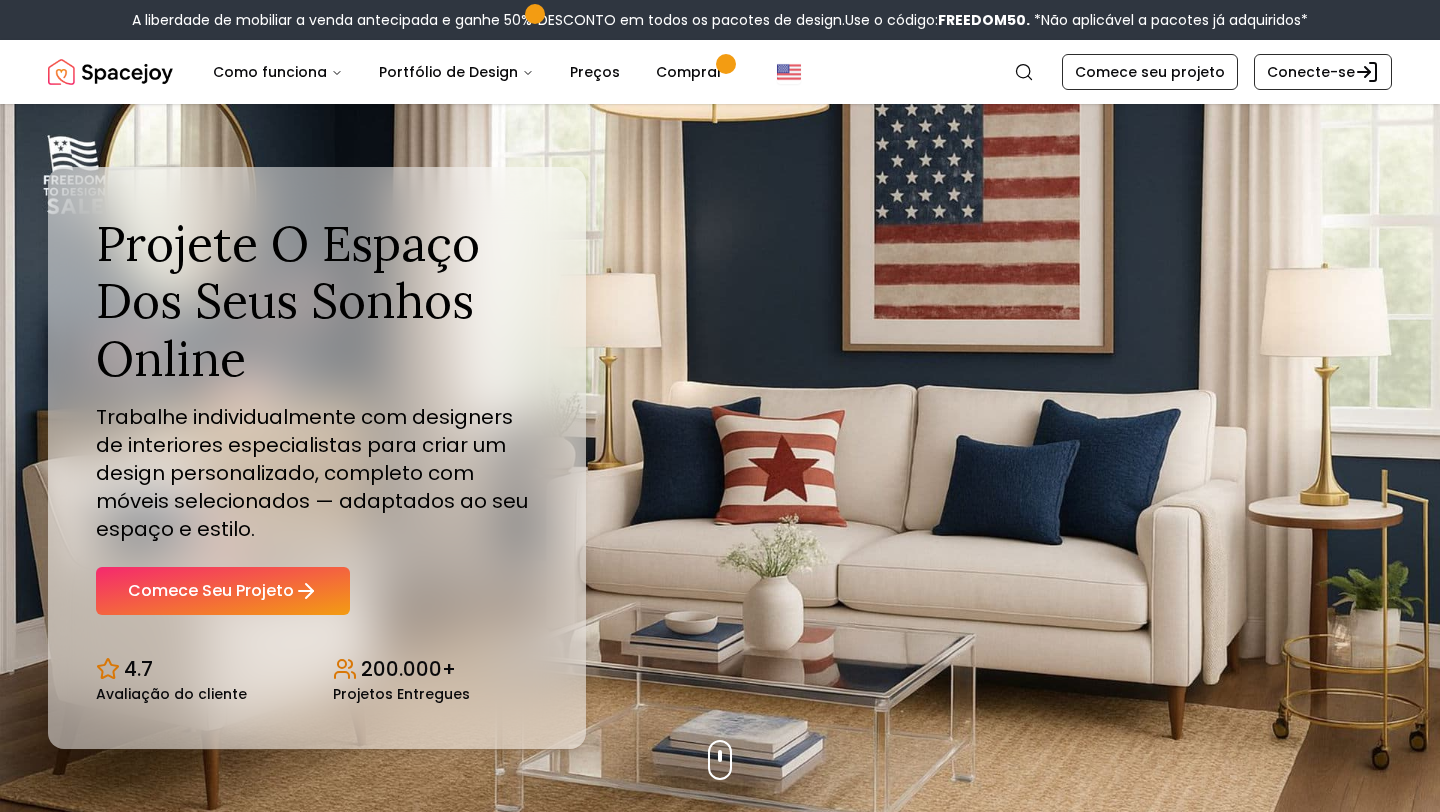 scroll, scrollTop: 0, scrollLeft: 0, axis: both 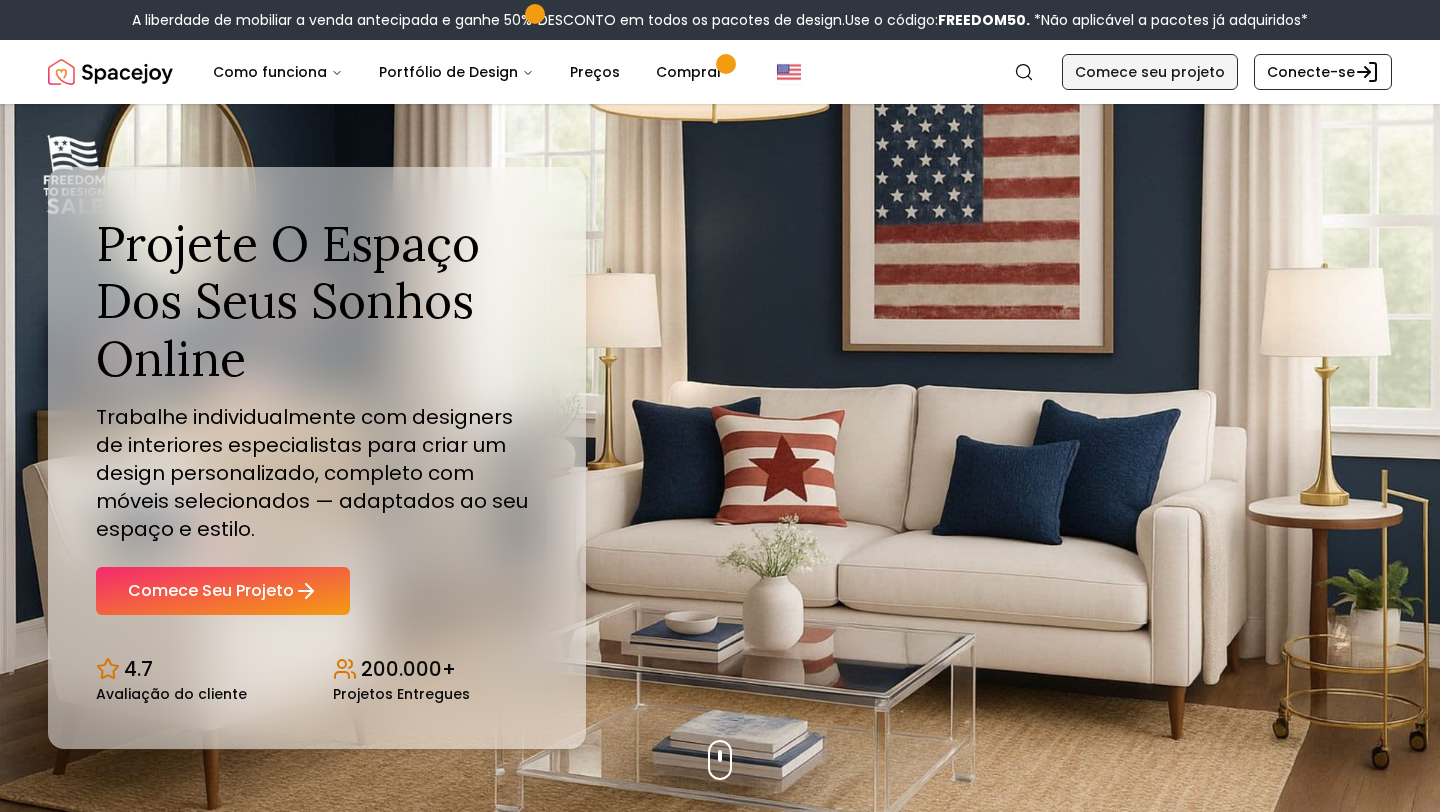 click on "Comece seu projeto" at bounding box center [1150, 72] 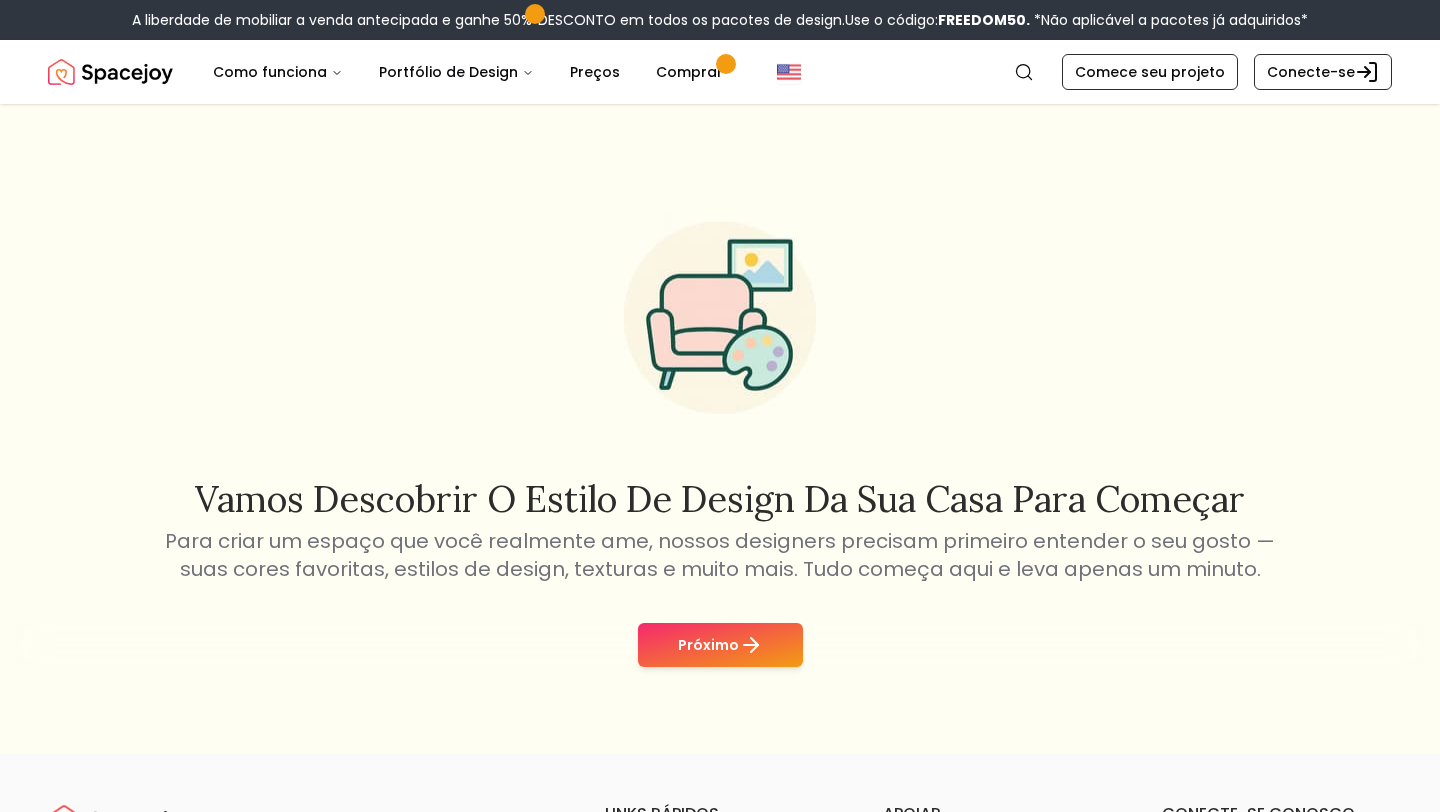 click 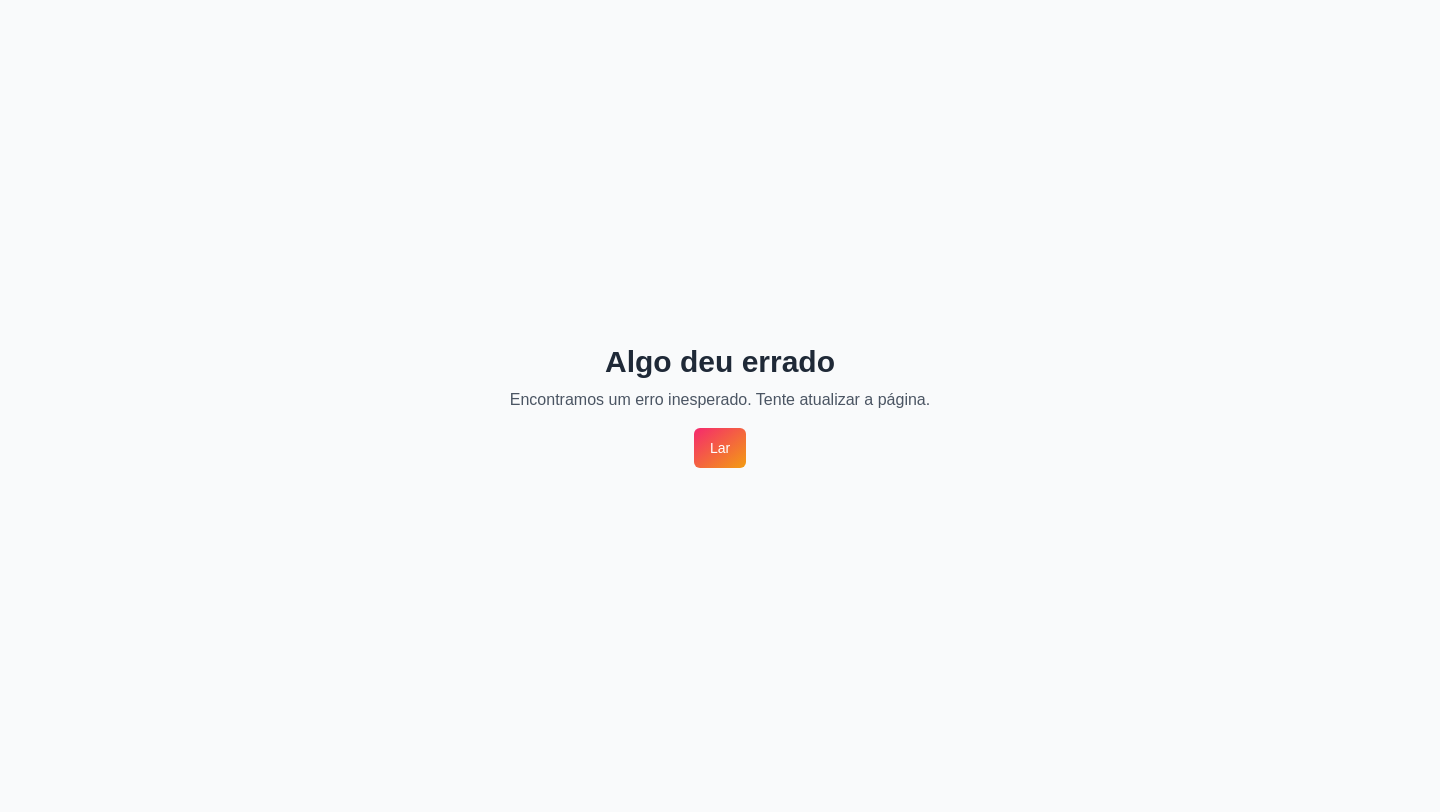 click on "Lar" at bounding box center (720, 448) 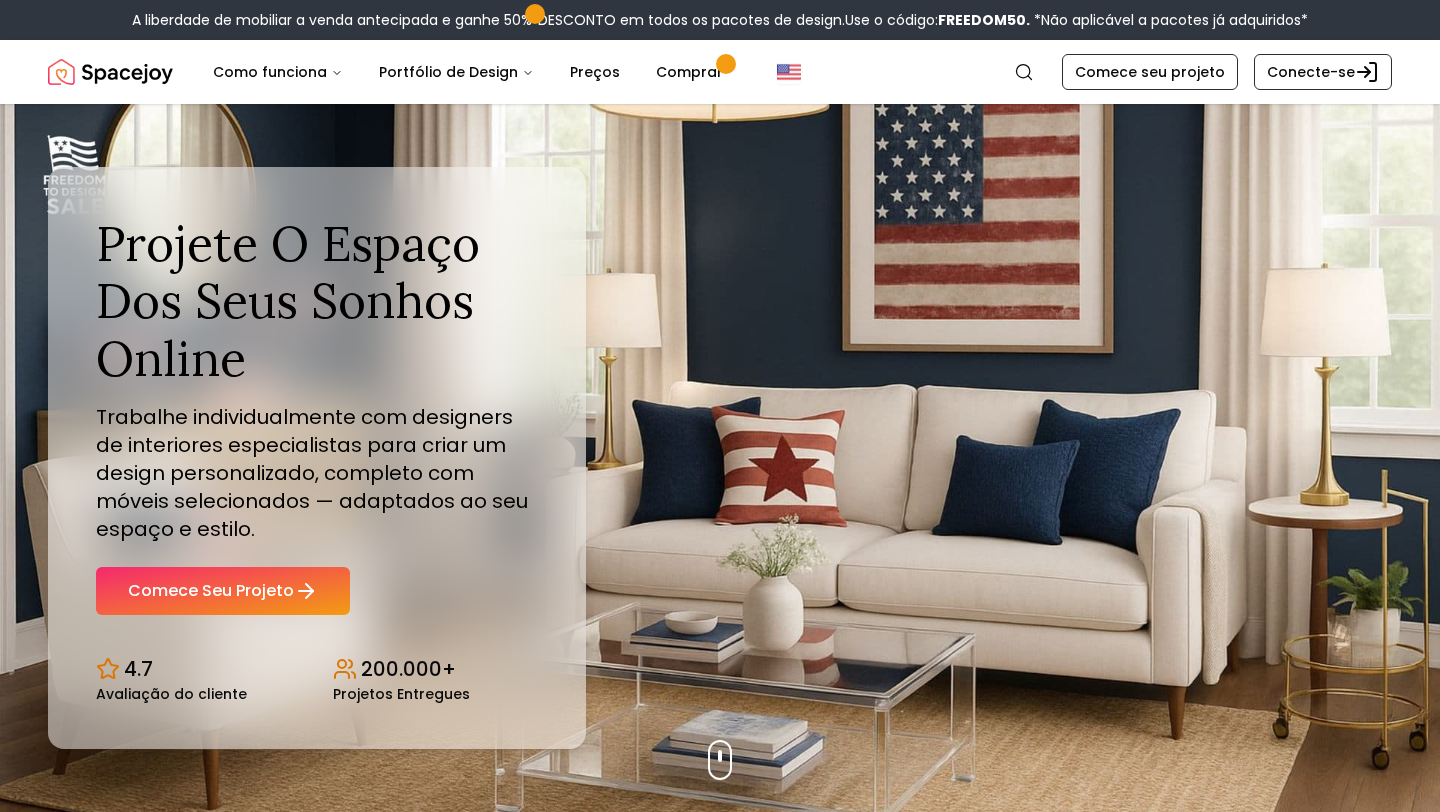 click on "Conecte-se" at bounding box center [1311, 72] 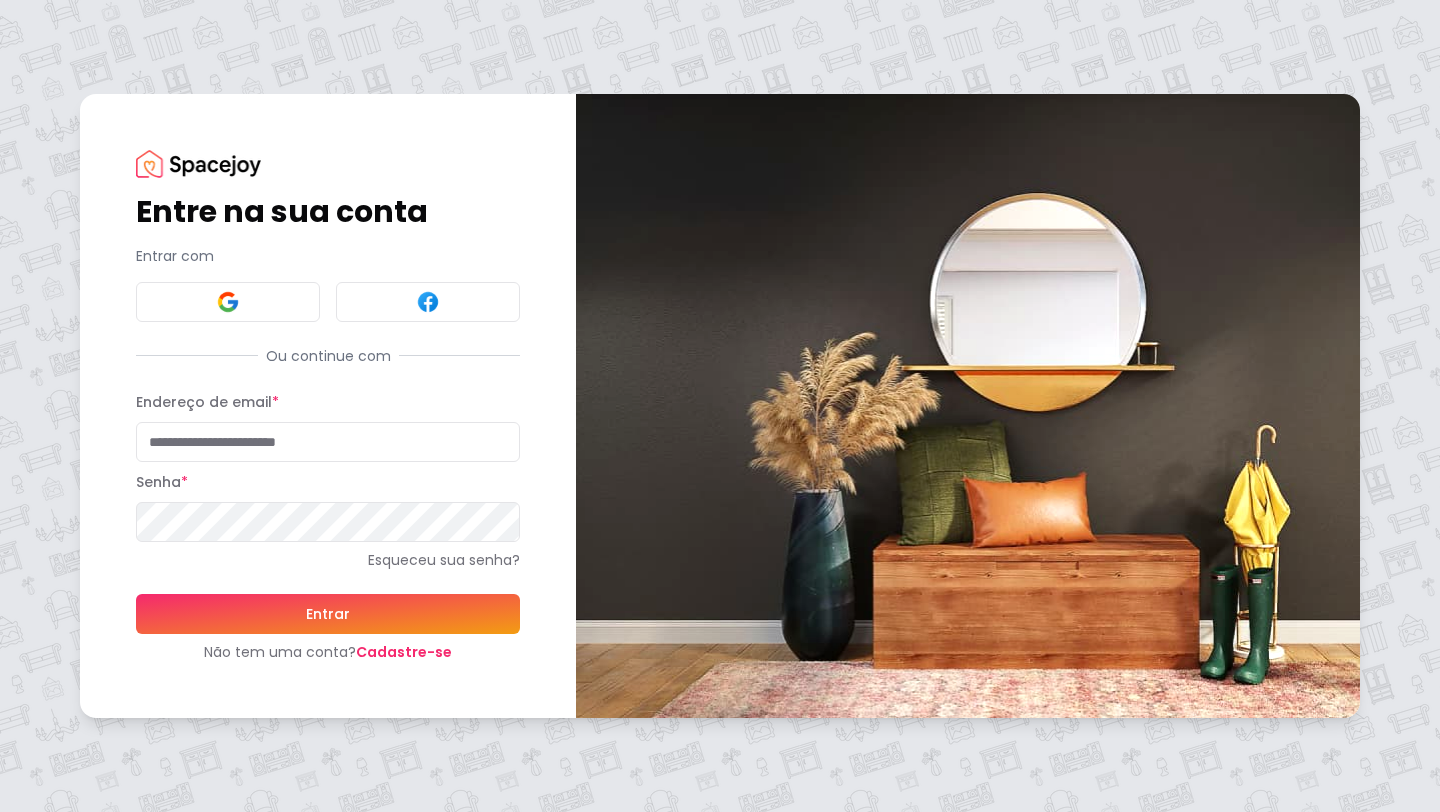 click on "Cadastre-se" at bounding box center (404, 652) 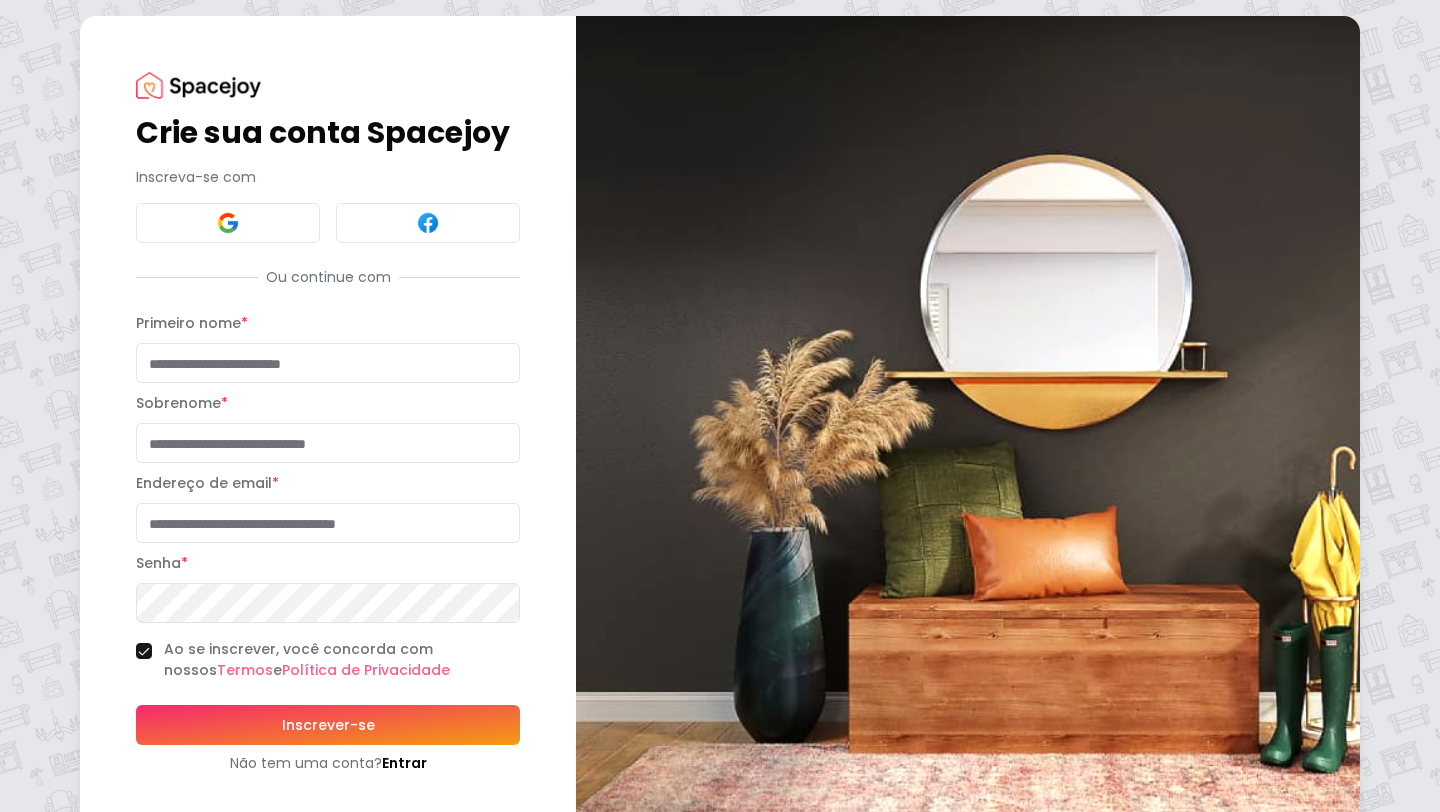 scroll, scrollTop: 0, scrollLeft: 0, axis: both 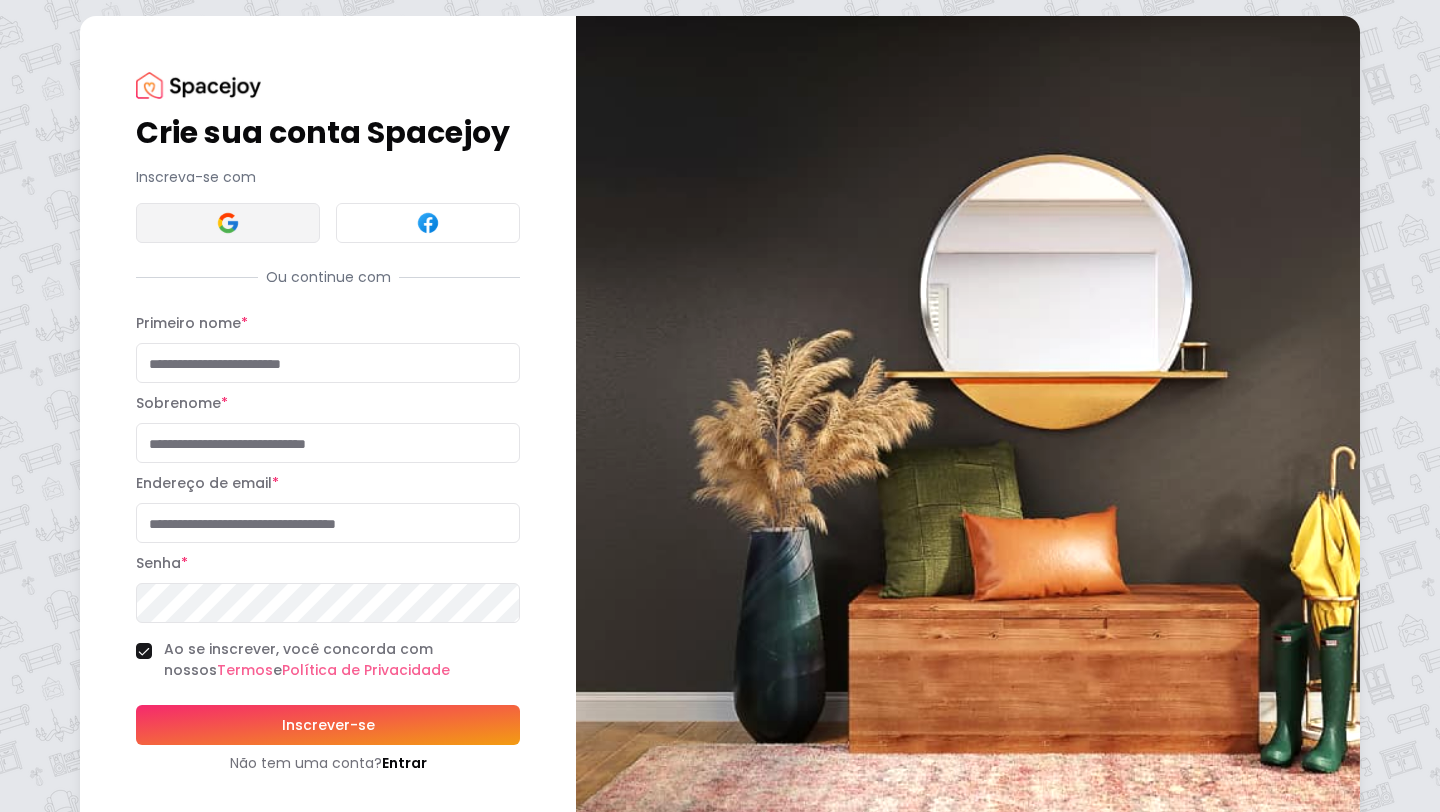 click at bounding box center (228, 223) 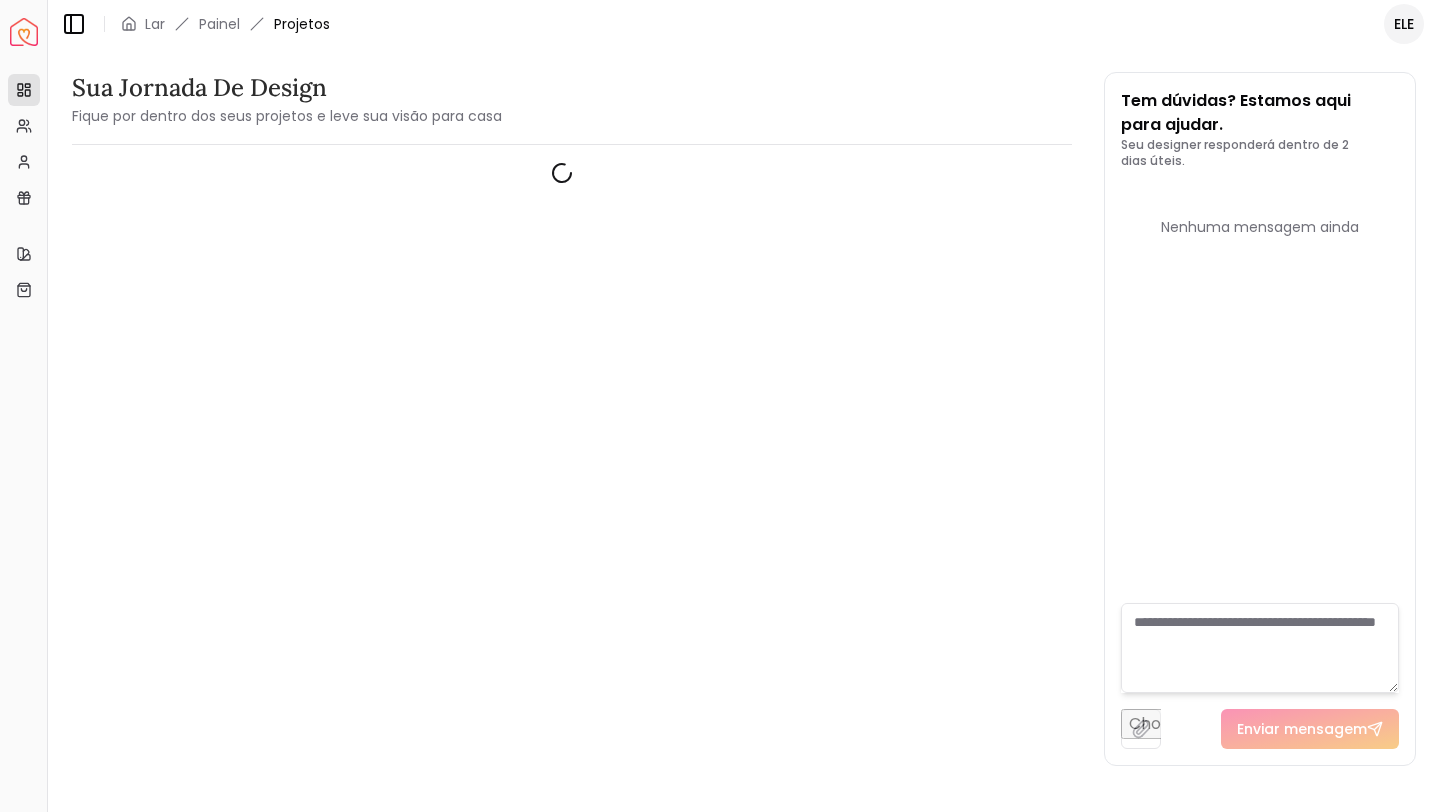scroll, scrollTop: 0, scrollLeft: 0, axis: both 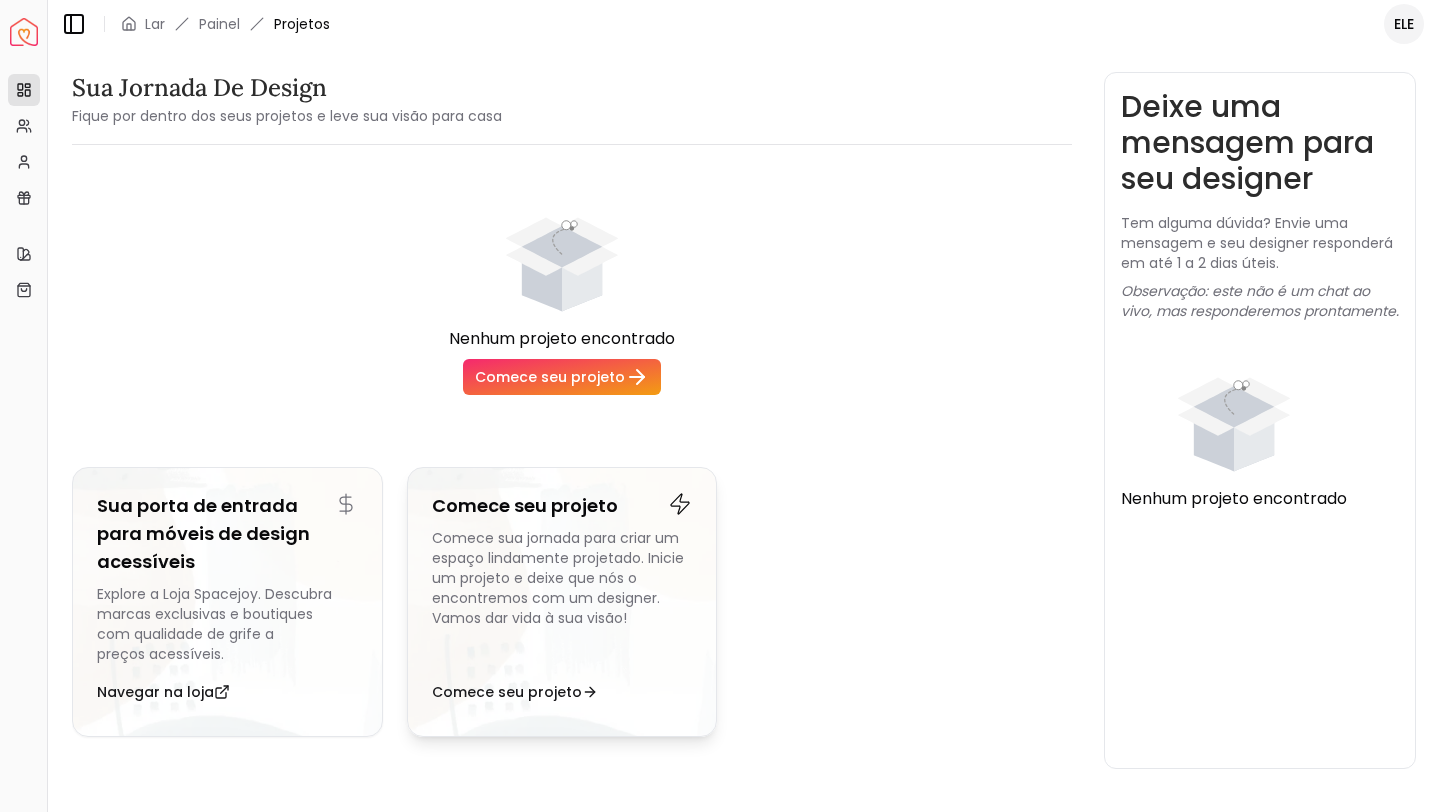 click on "Comece sua jornada para criar um espaço lindamente projetado. Inicie um projeto e deixe que nós o encontremos com um designer. Vamos dar vida à sua visão!" at bounding box center (558, 578) 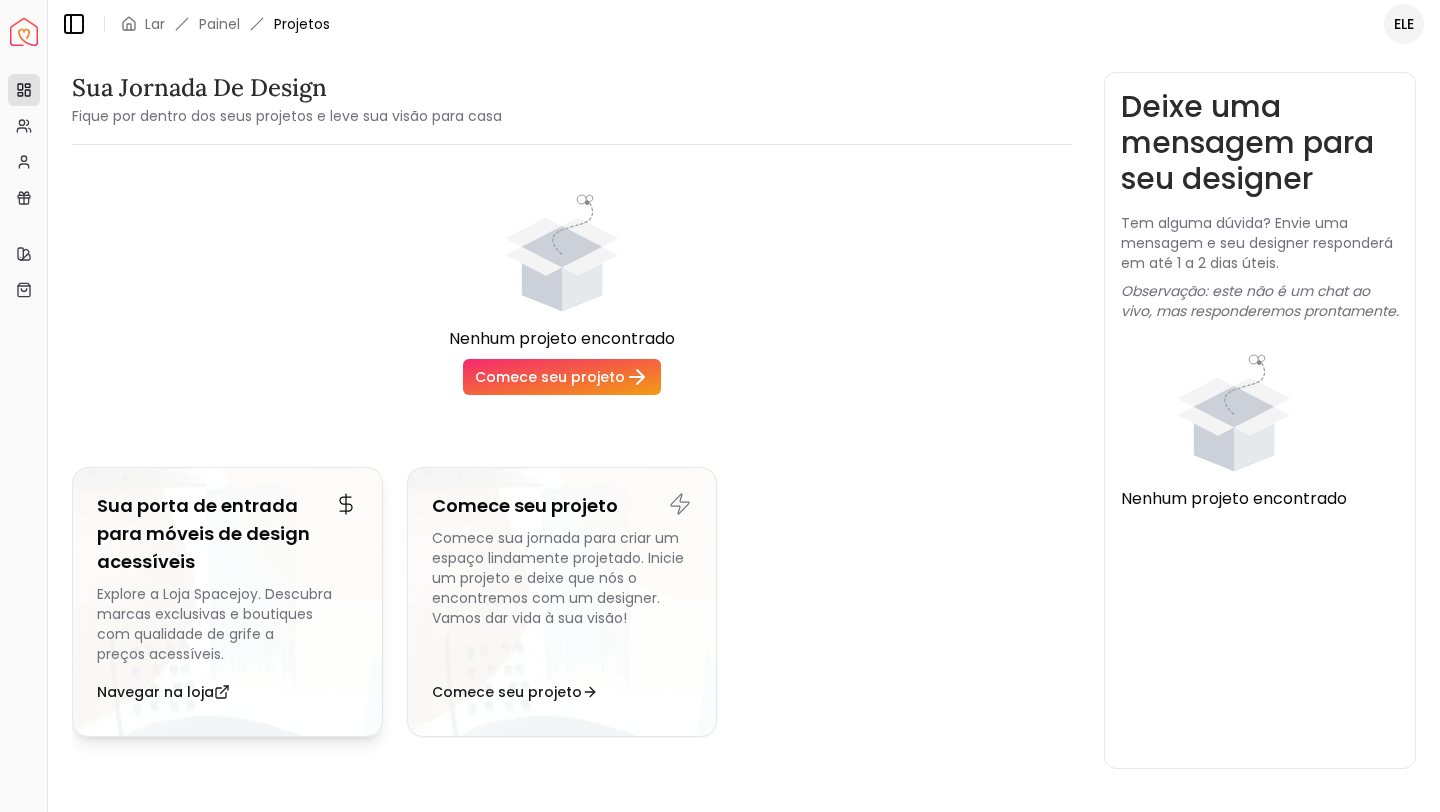click on "Sua porta de entrada para móveis de design acessíveis" at bounding box center (227, 534) 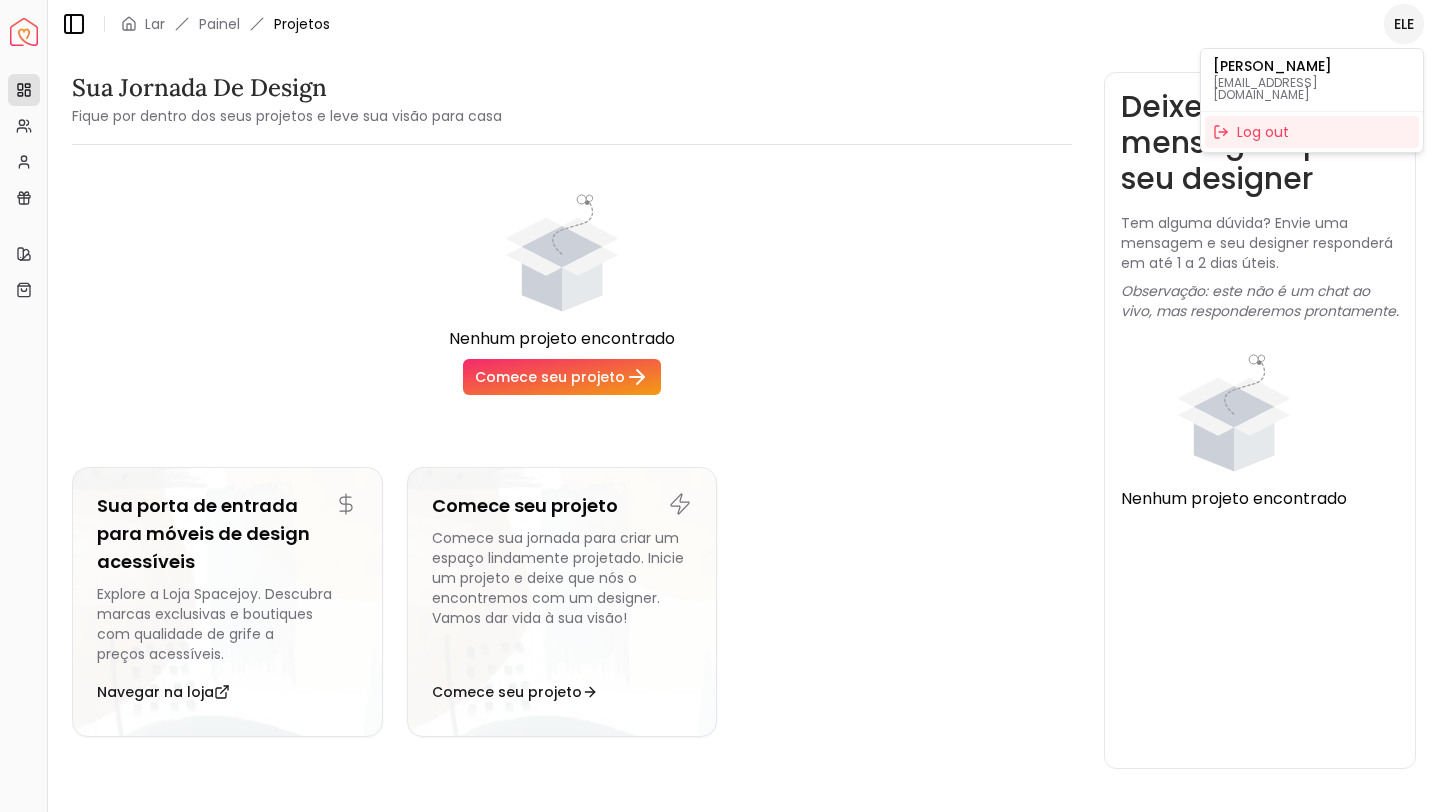 click on "Alegria espacial Painel Visão geral Projetos Minhas Indicações Meu Perfil Saldo do vale-presente Links rápidos Meu Estilo Minha Loja Alternar barra lateral Lar Painel Projetos ELE Sua jornada de design Fique por dentro dos seus projetos e leve sua visão para casa Nenhum projeto encontrado Comece seu projeto   Sua porta de entrada para móveis de design acessíveis Explore a Loja Spacejoy. Descubra marcas exclusivas e boutiques com qualidade de grife a preços acessíveis. Navegar na loja   Comece seu projeto Comece sua jornada para criar um espaço lindamente projetado. Inicie um projeto e deixe que nós o encontremos com um designer. Vamos dar vida à sua visão! Comece seu projeto   Deixe uma mensagem para seu designer Tem alguma dúvida? Envie uma mensagem e seu designer responderá em até 1 a 2 dias úteis. Observação: este não é um chat ao vivo, mas responderemos prontamente. Nenhum projeto encontrado
Texto original Avalie a tradução
Heloisa Pereira heloisapereira607@gmail.com Log out" at bounding box center (720, 406) 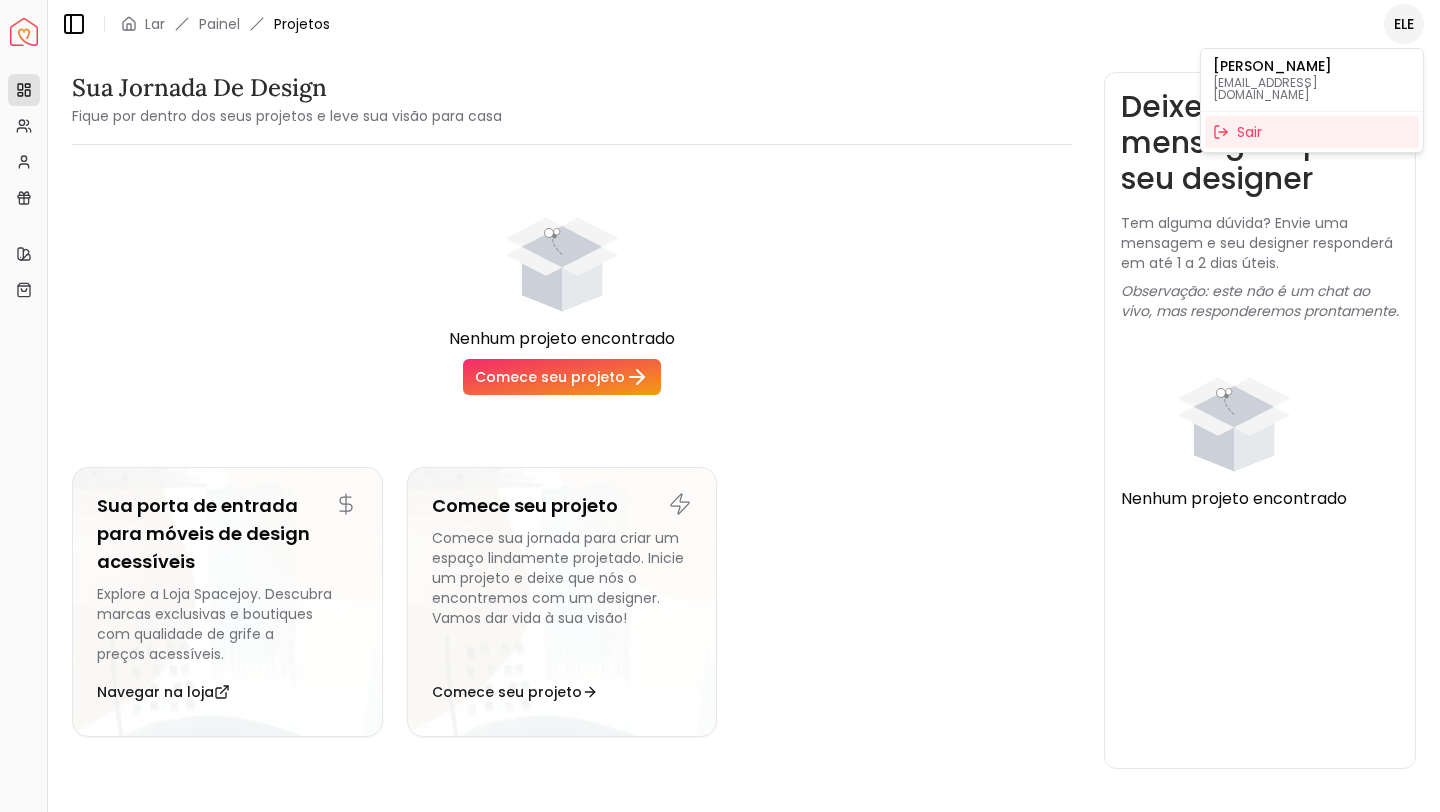 click on "heloisapereira607@gmail.com" at bounding box center [1265, 88] 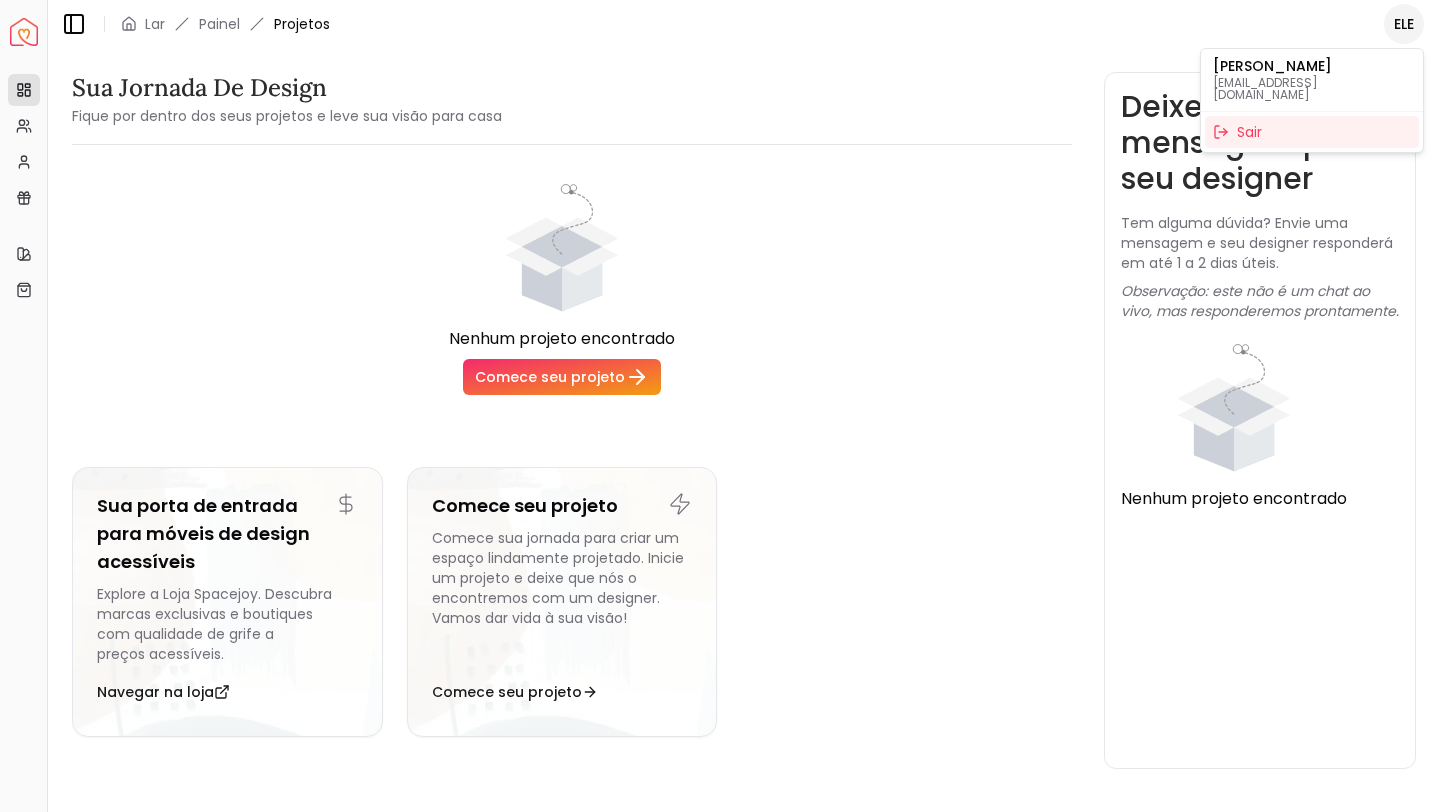 click on "Alegria espacial Painel Visão geral Projetos Minhas Indicações Meu Perfil Saldo do vale-presente Links rápidos Meu Estilo Minha Loja Alternar barra lateral Lar Painel Projetos ELE Sua jornada de design Fique por dentro dos seus projetos e leve sua visão para casa Nenhum projeto encontrado Comece seu projeto   Sua porta de entrada para móveis de design acessíveis Explore a Loja Spacejoy. Descubra marcas exclusivas e boutiques com qualidade de grife a preços acessíveis. Navegar na loja   Comece seu projeto Comece sua jornada para criar um espaço lindamente projetado. Inicie um projeto e deixe que nós o encontremos com um designer. Vamos dar vida à sua visão! Comece seu projeto   Deixe uma mensagem para seu designer Tem alguma dúvida? Envie uma mensagem e seu designer responderá em até 1 a 2 dias úteis. Observação: este não é um chat ao vivo, mas responderemos prontamente. Nenhum projeto encontrado
Texto original Avalie a tradução
Heloisa Pereira heloisapereira607@gmail.com Sair" at bounding box center [720, 406] 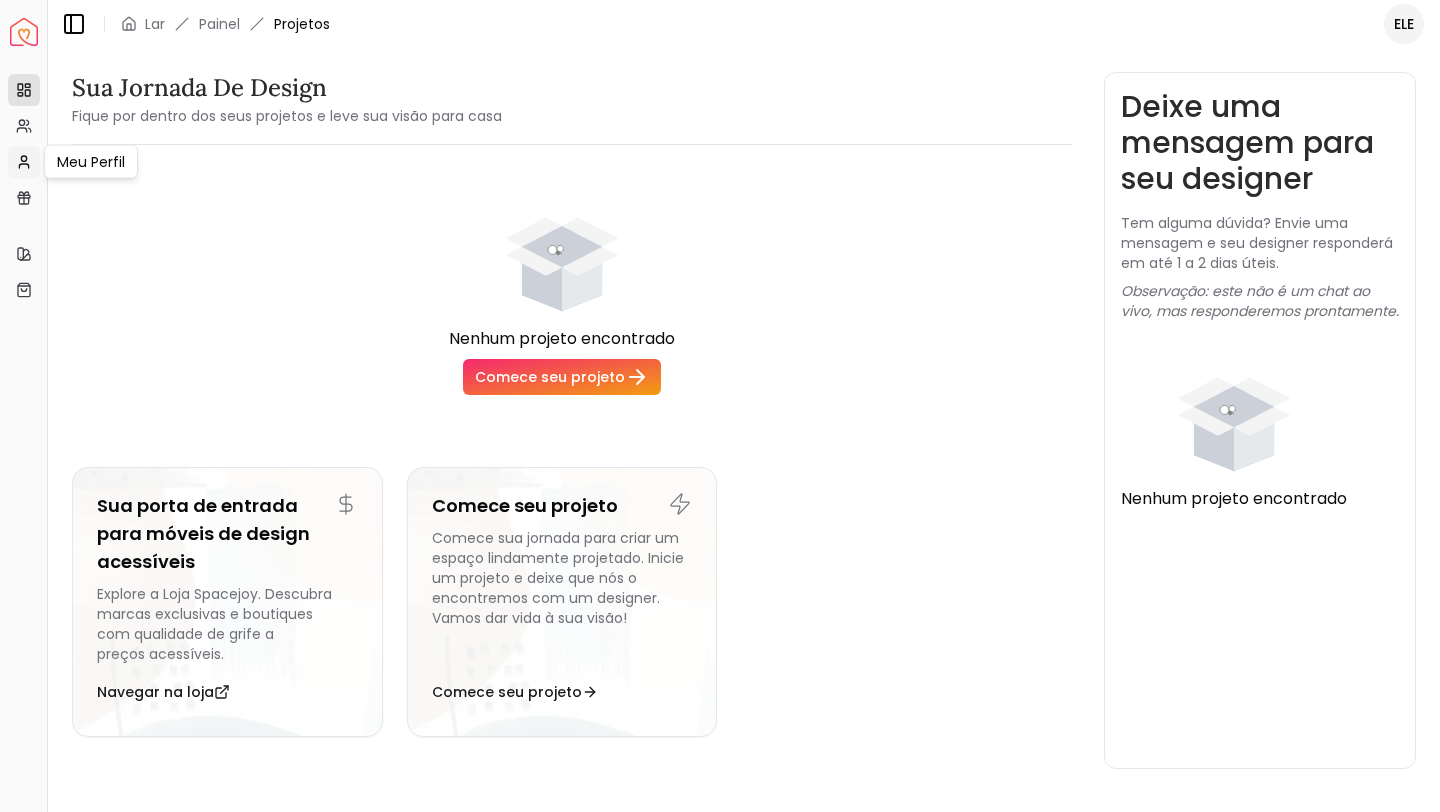 click 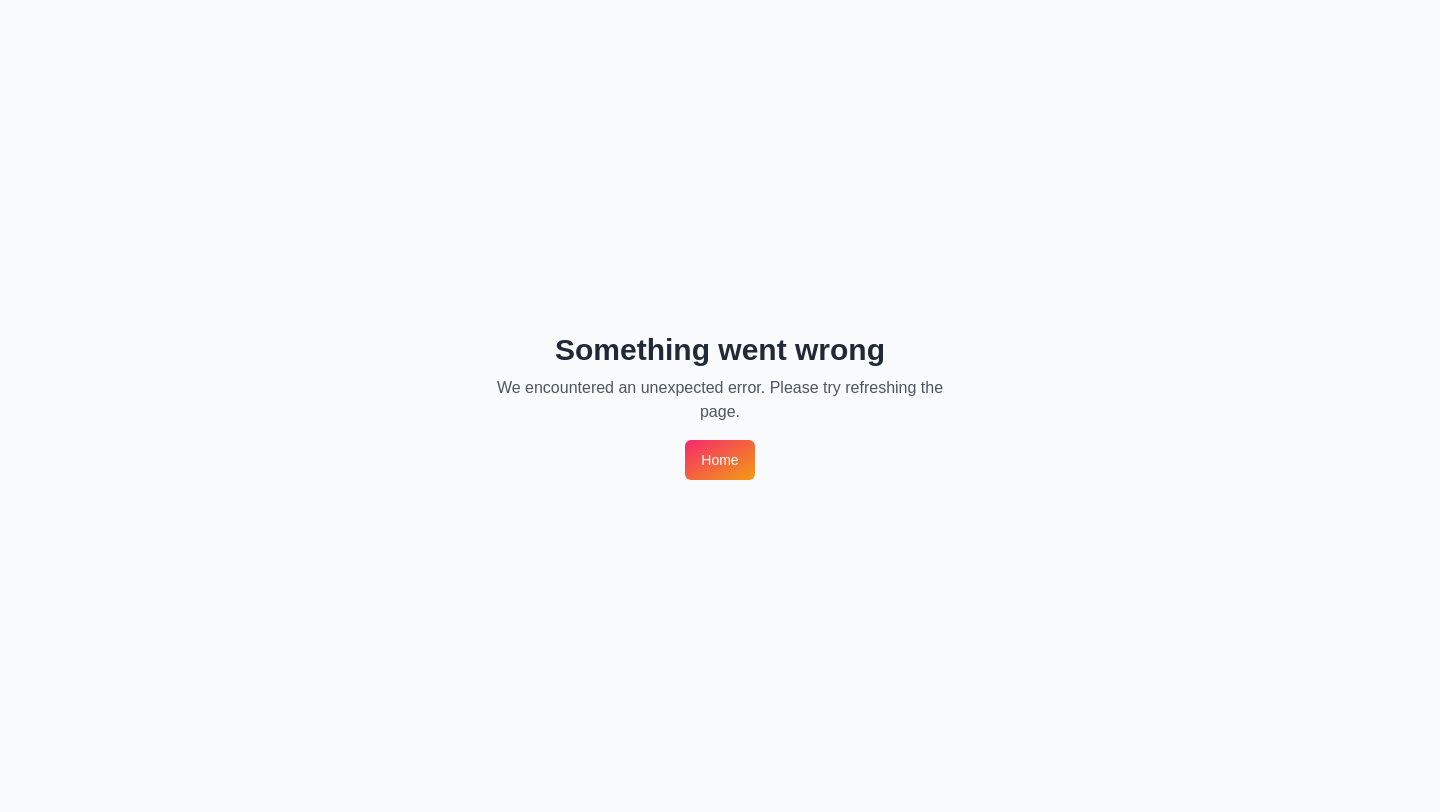 scroll, scrollTop: 0, scrollLeft: 0, axis: both 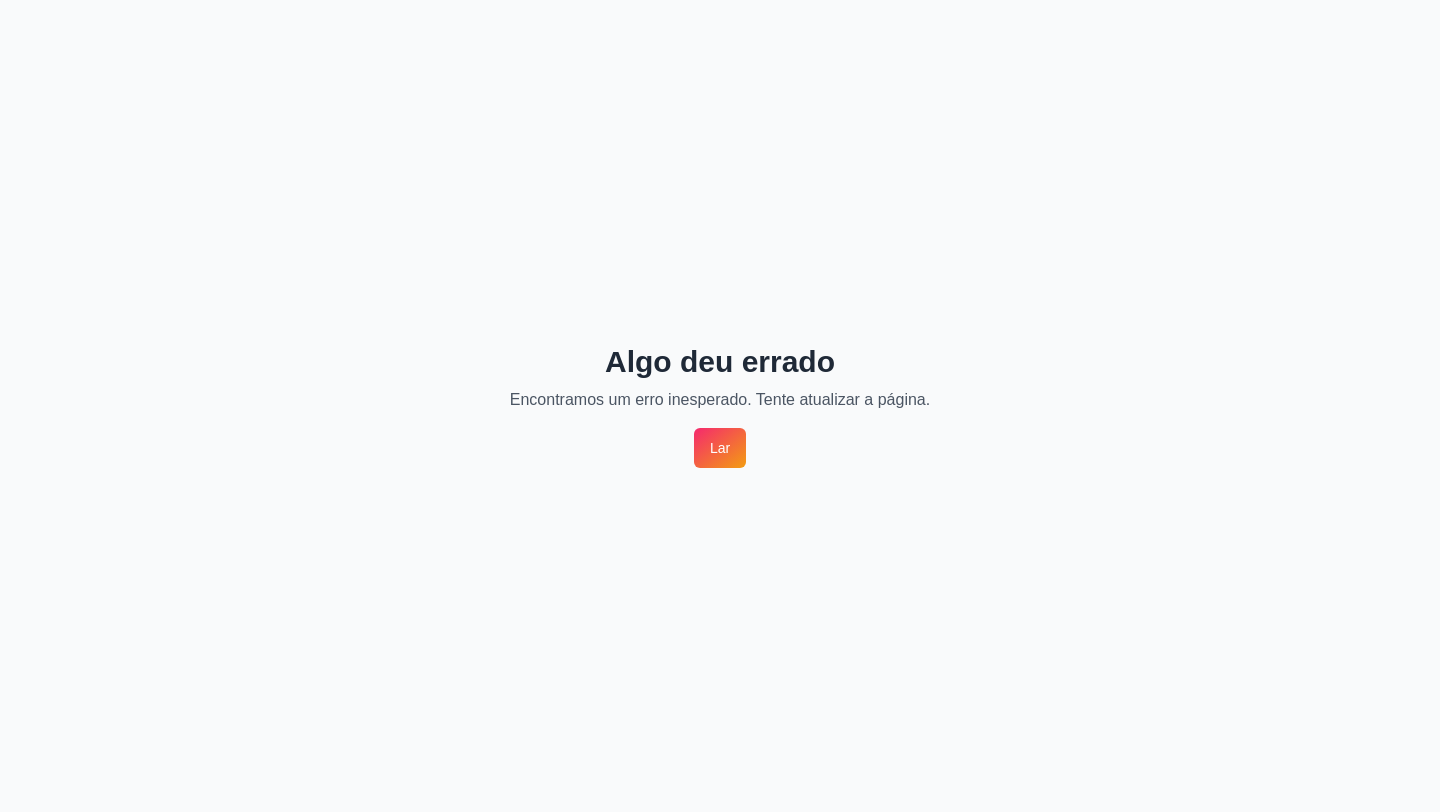 click on "Lar" at bounding box center [720, 448] 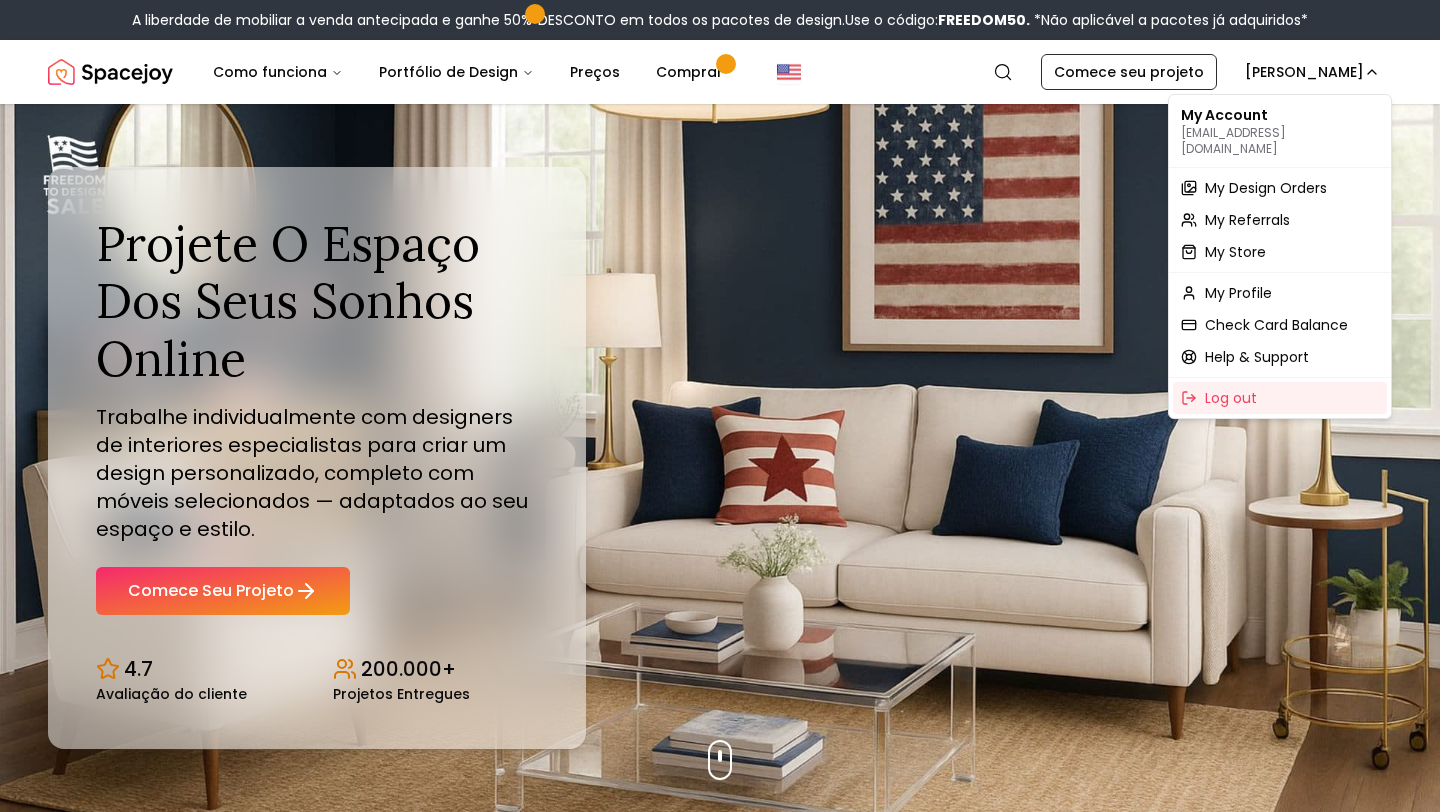 scroll, scrollTop: 0, scrollLeft: 0, axis: both 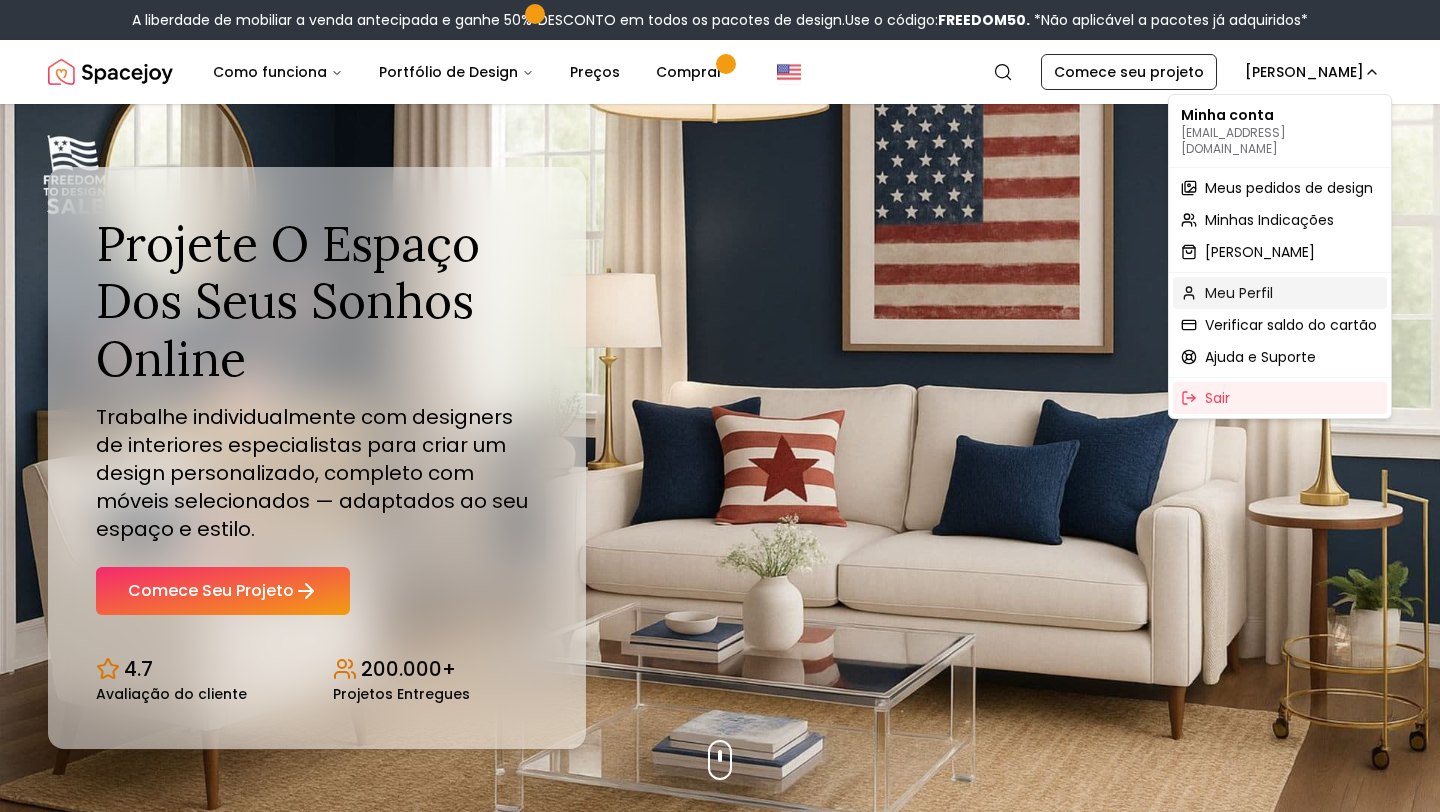 click on "Meu Perfil" at bounding box center [1280, 293] 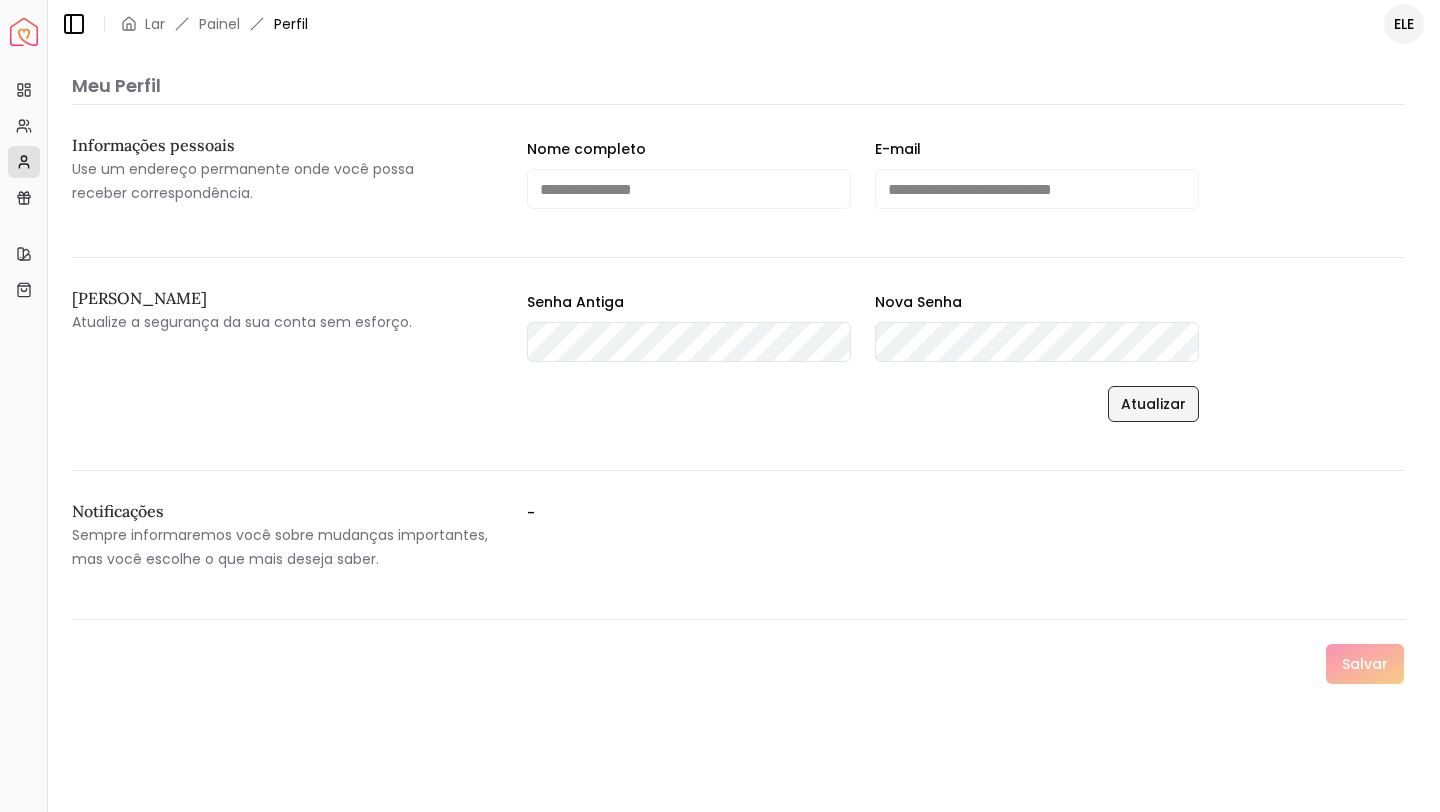 click on "Atualizar" at bounding box center (1153, 404) 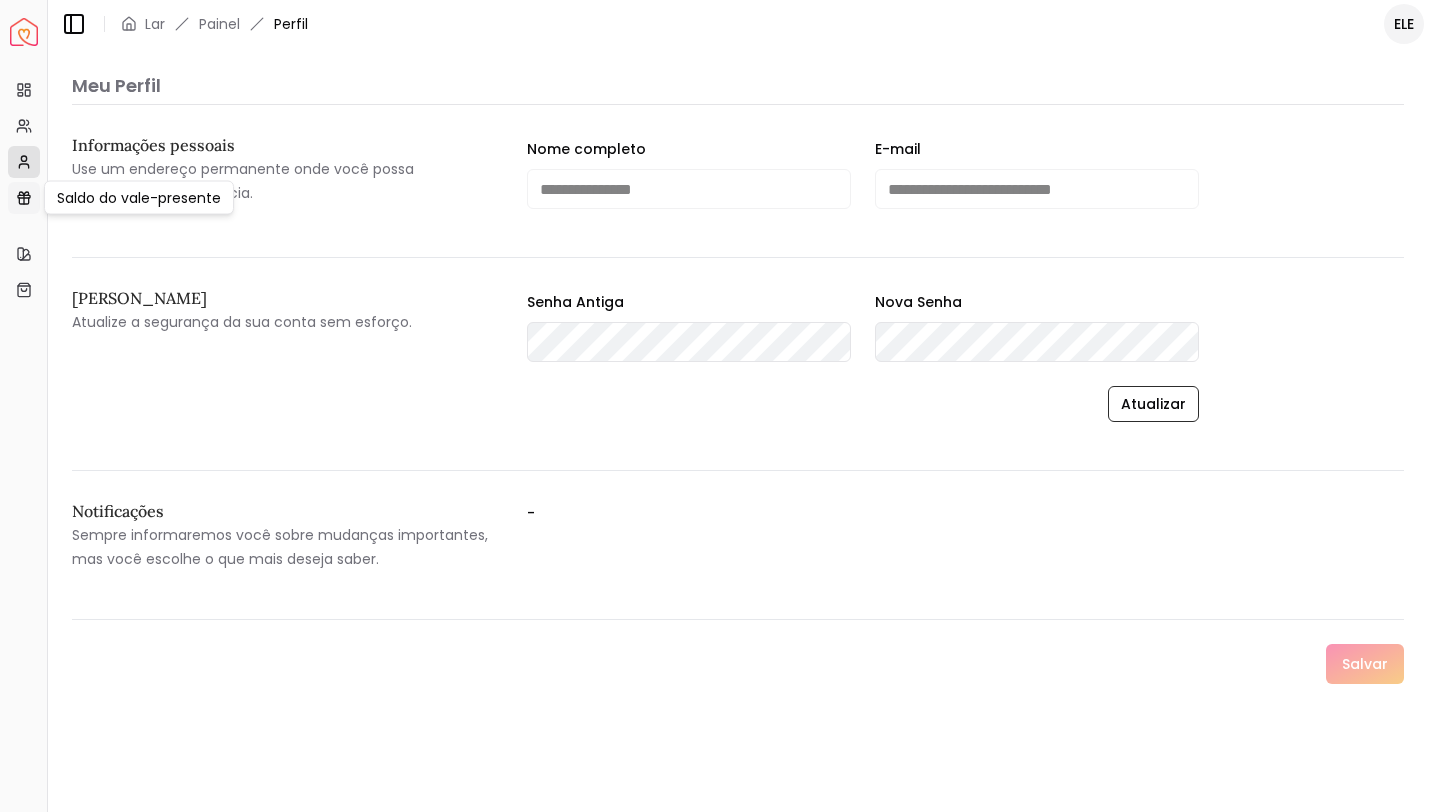click 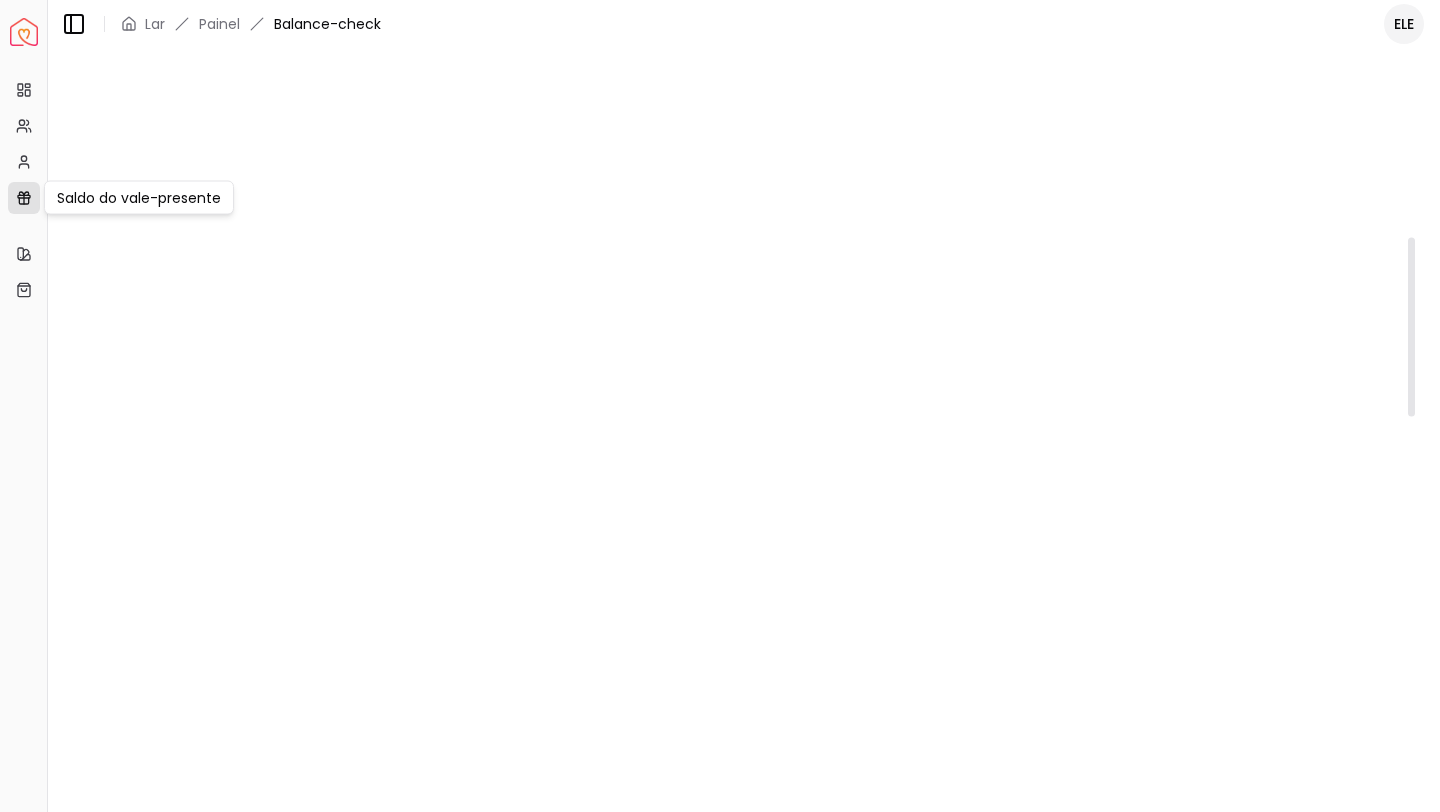 scroll, scrollTop: 213, scrollLeft: 0, axis: vertical 